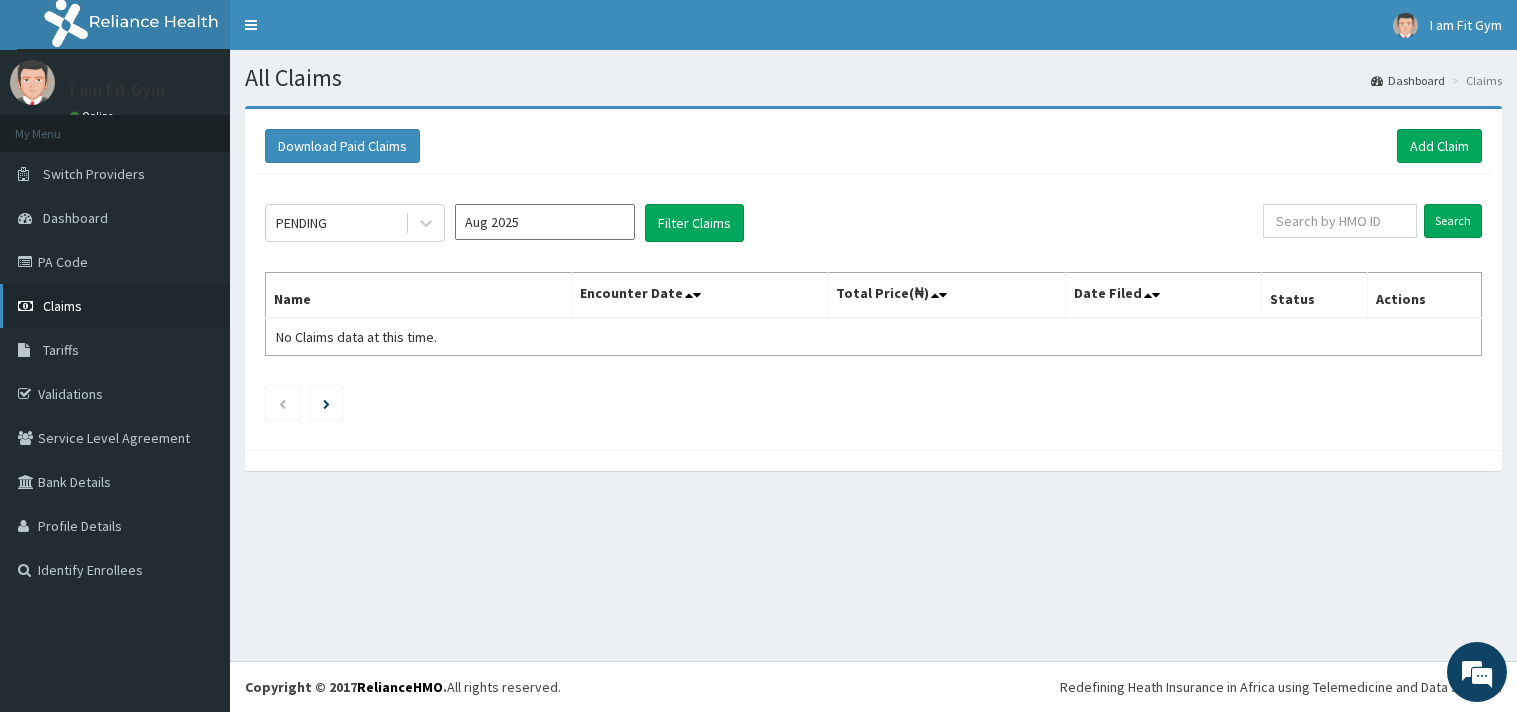 scroll, scrollTop: 0, scrollLeft: 0, axis: both 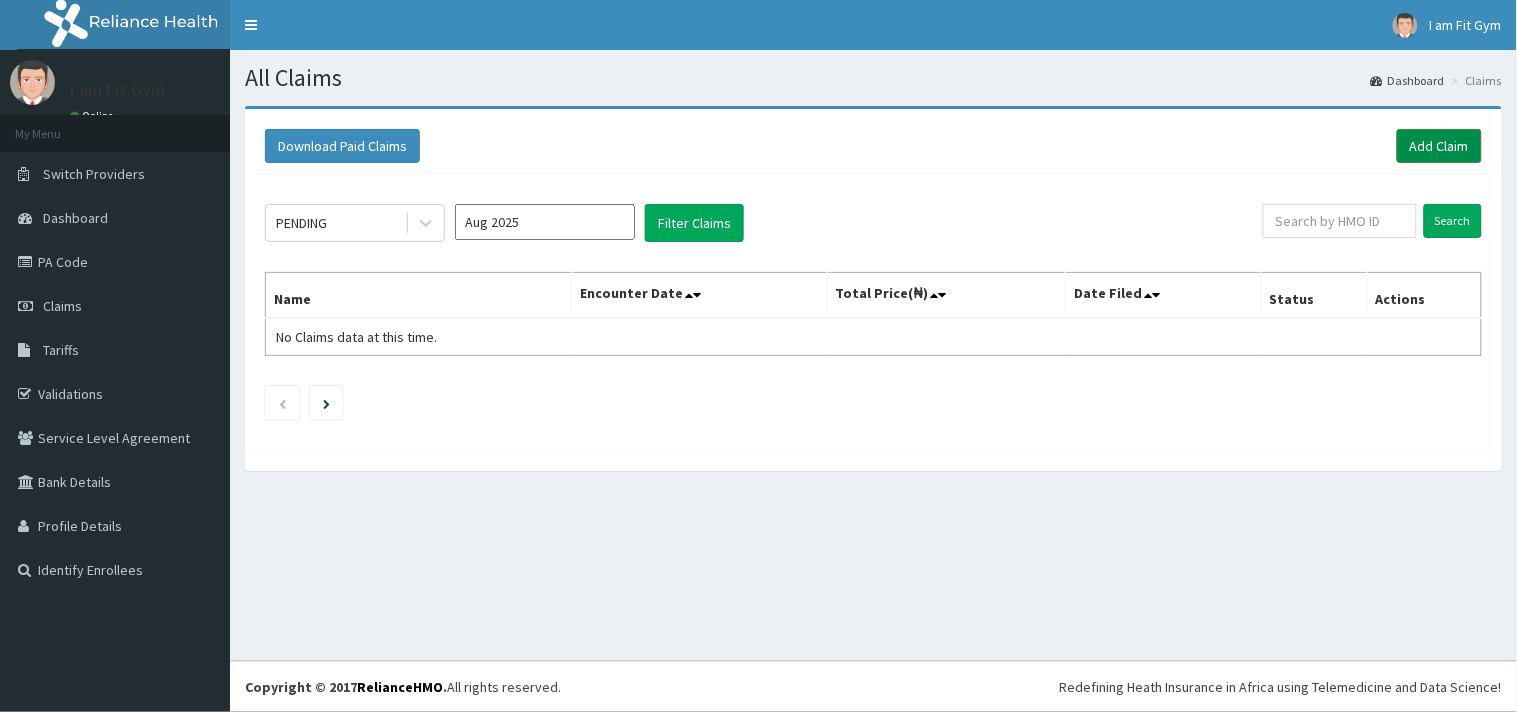 click on "Add Claim" at bounding box center (1439, 146) 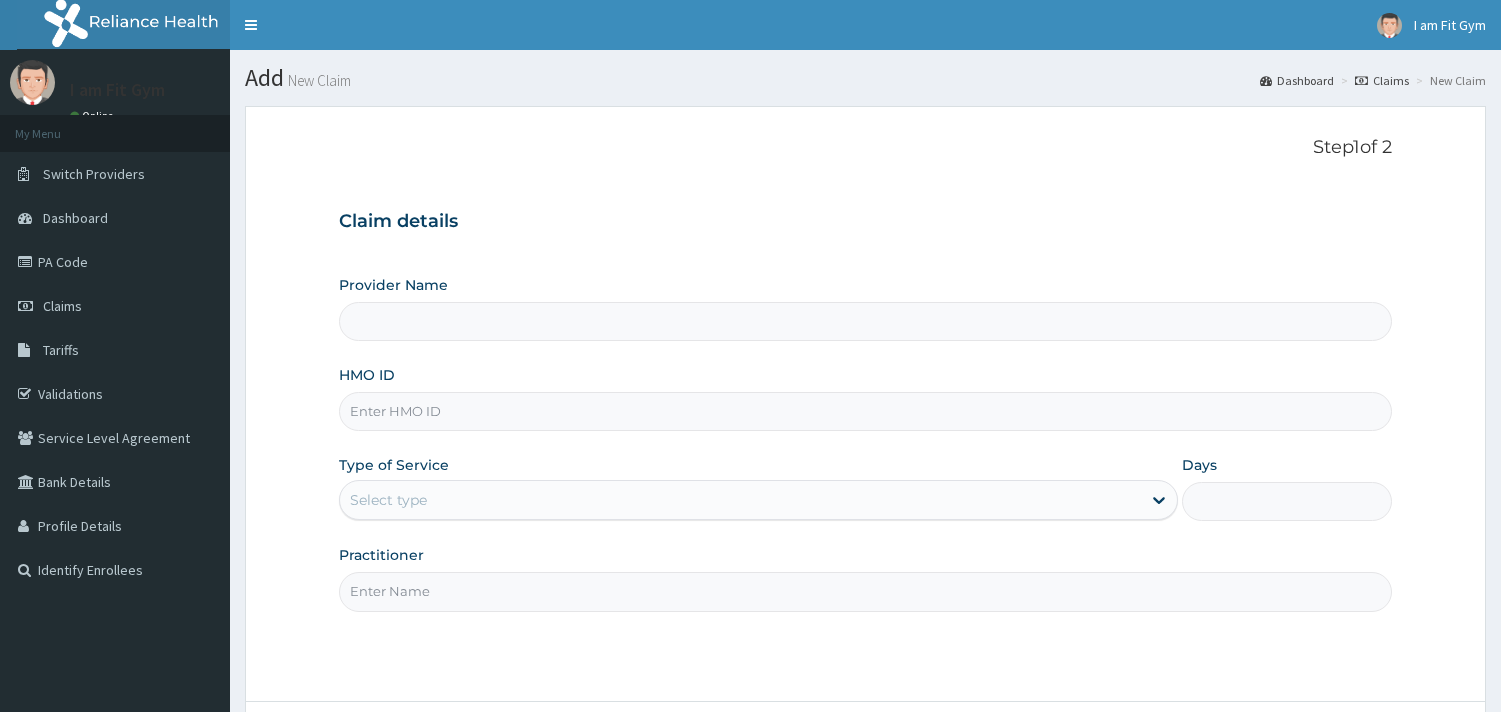 scroll, scrollTop: 0, scrollLeft: 0, axis: both 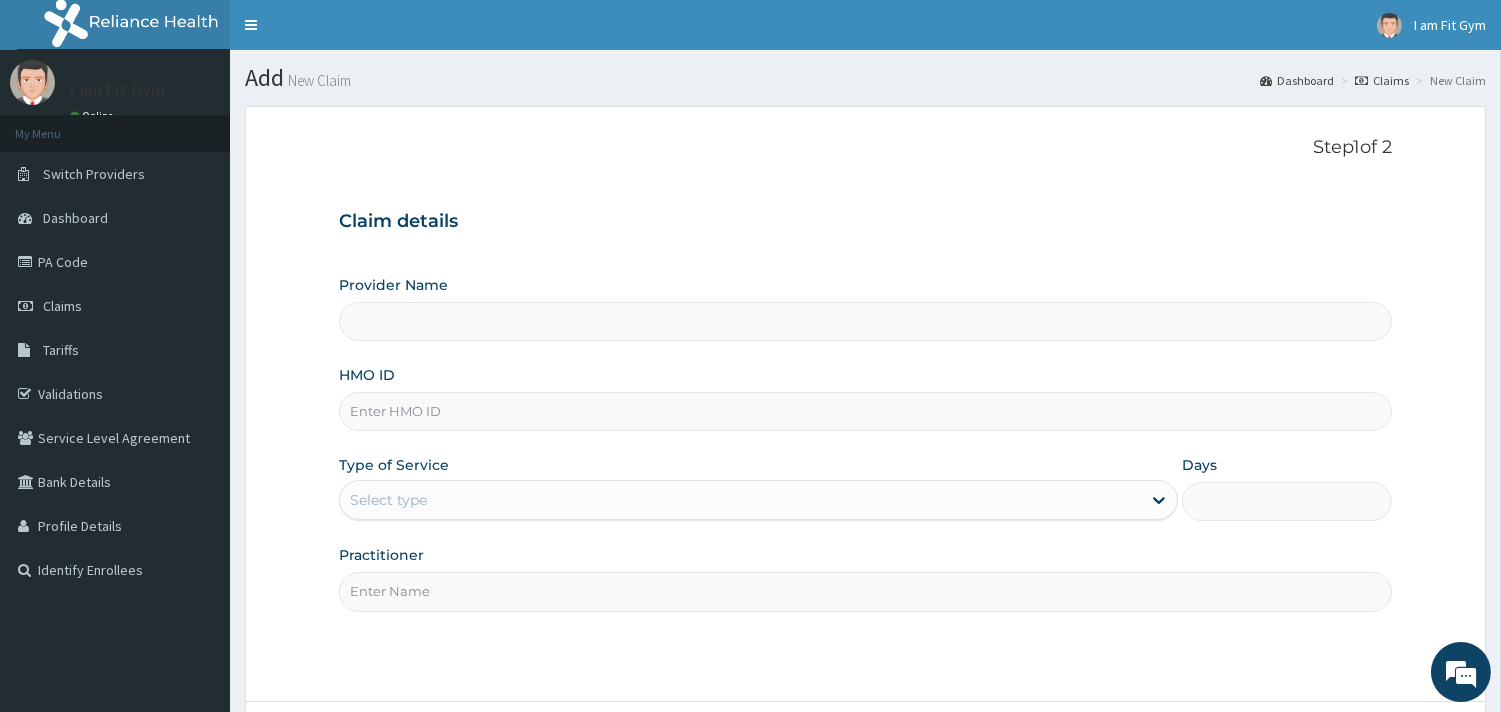 type on "I am fit Gym - Magodo" 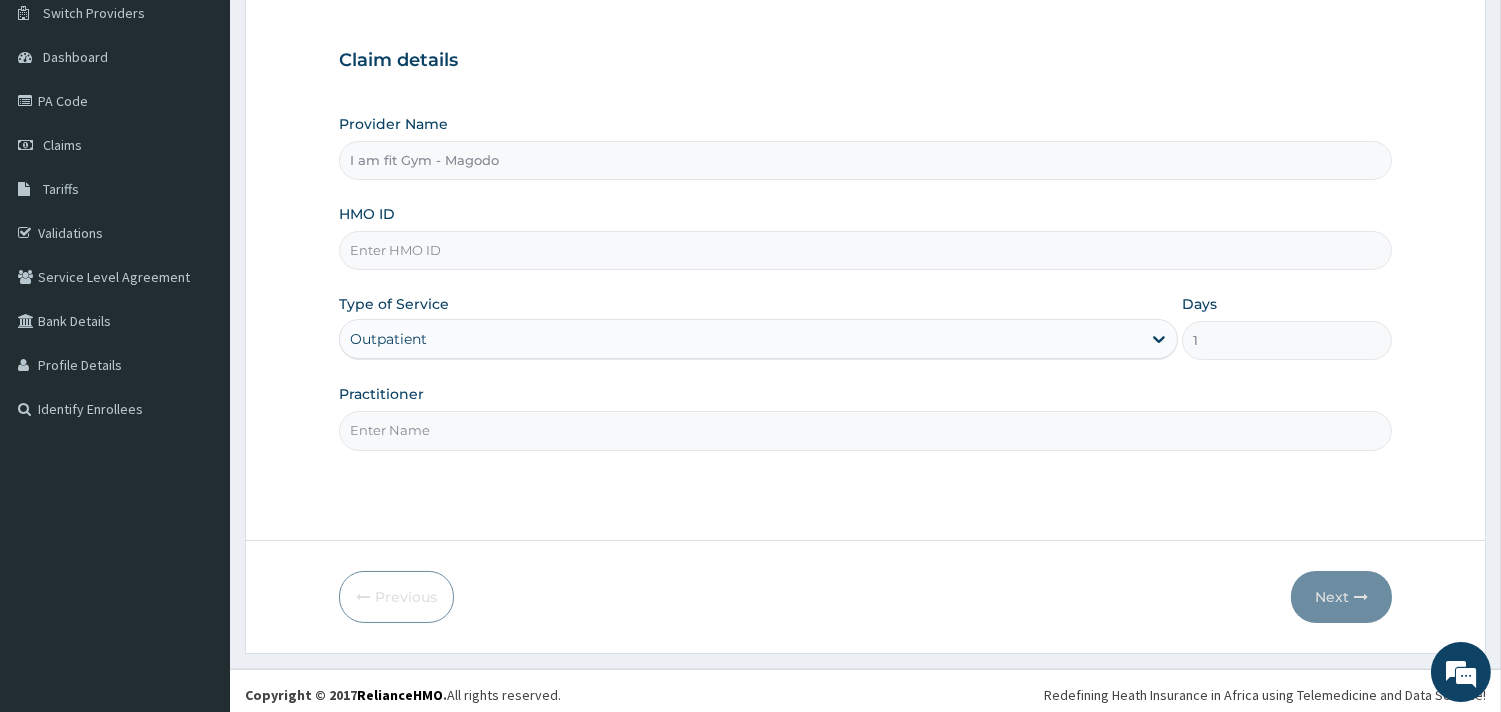 scroll, scrollTop: 170, scrollLeft: 0, axis: vertical 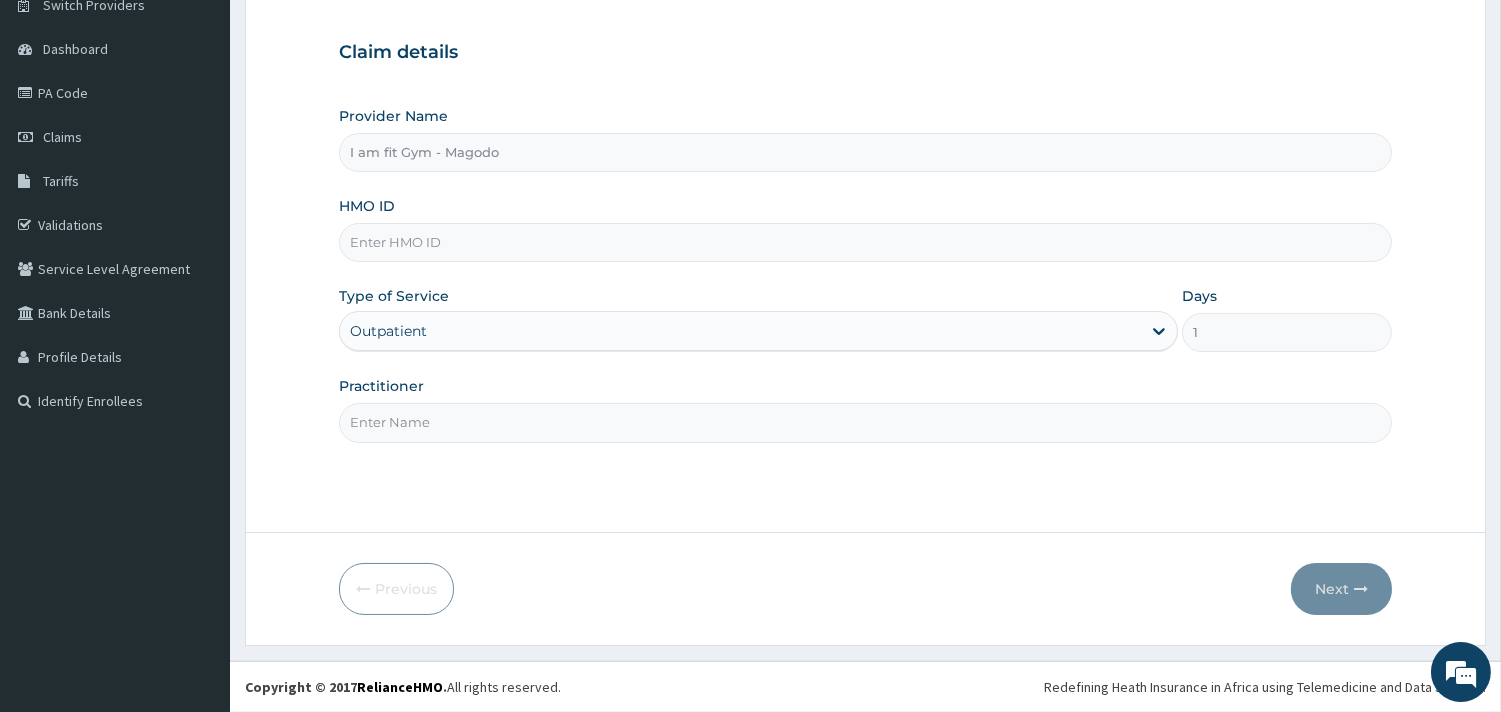 click on "HMO ID" at bounding box center [865, 242] 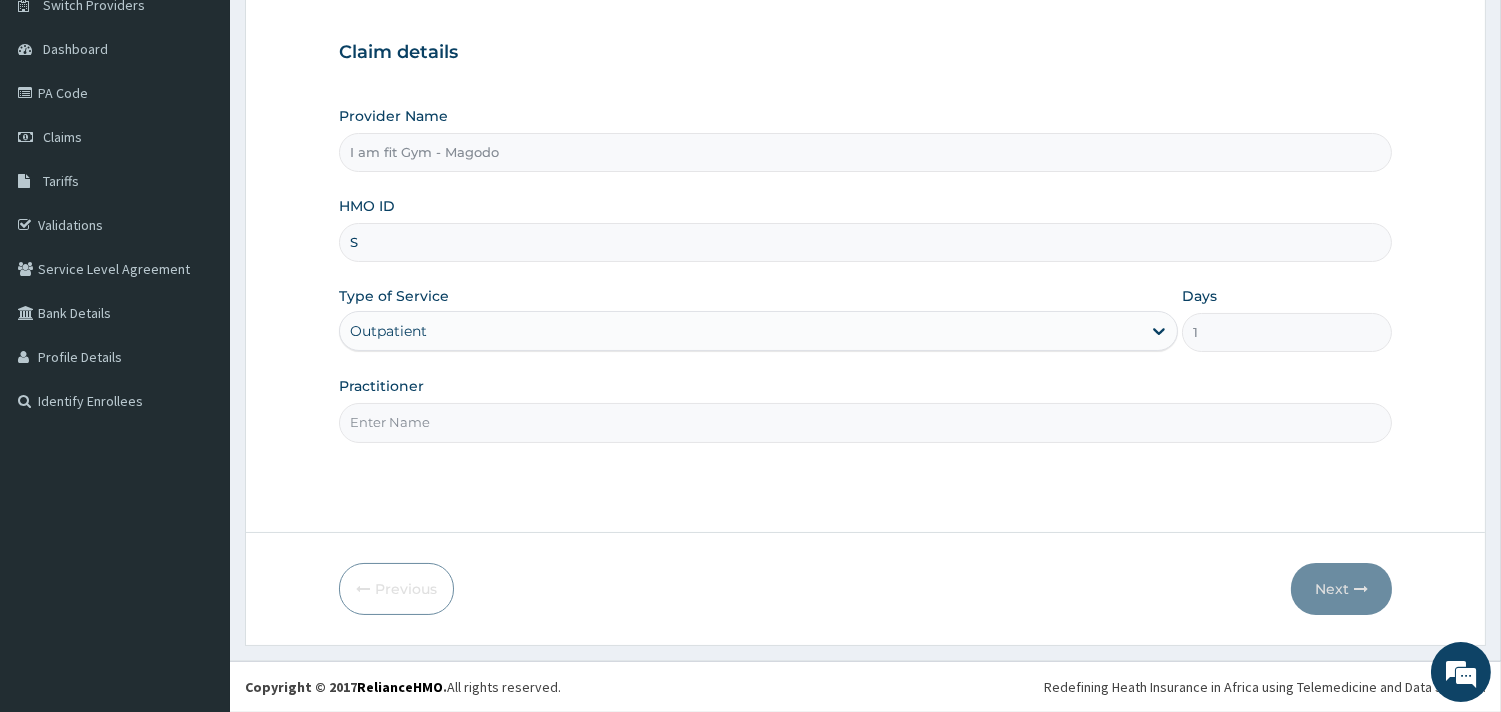 scroll, scrollTop: 0, scrollLeft: 0, axis: both 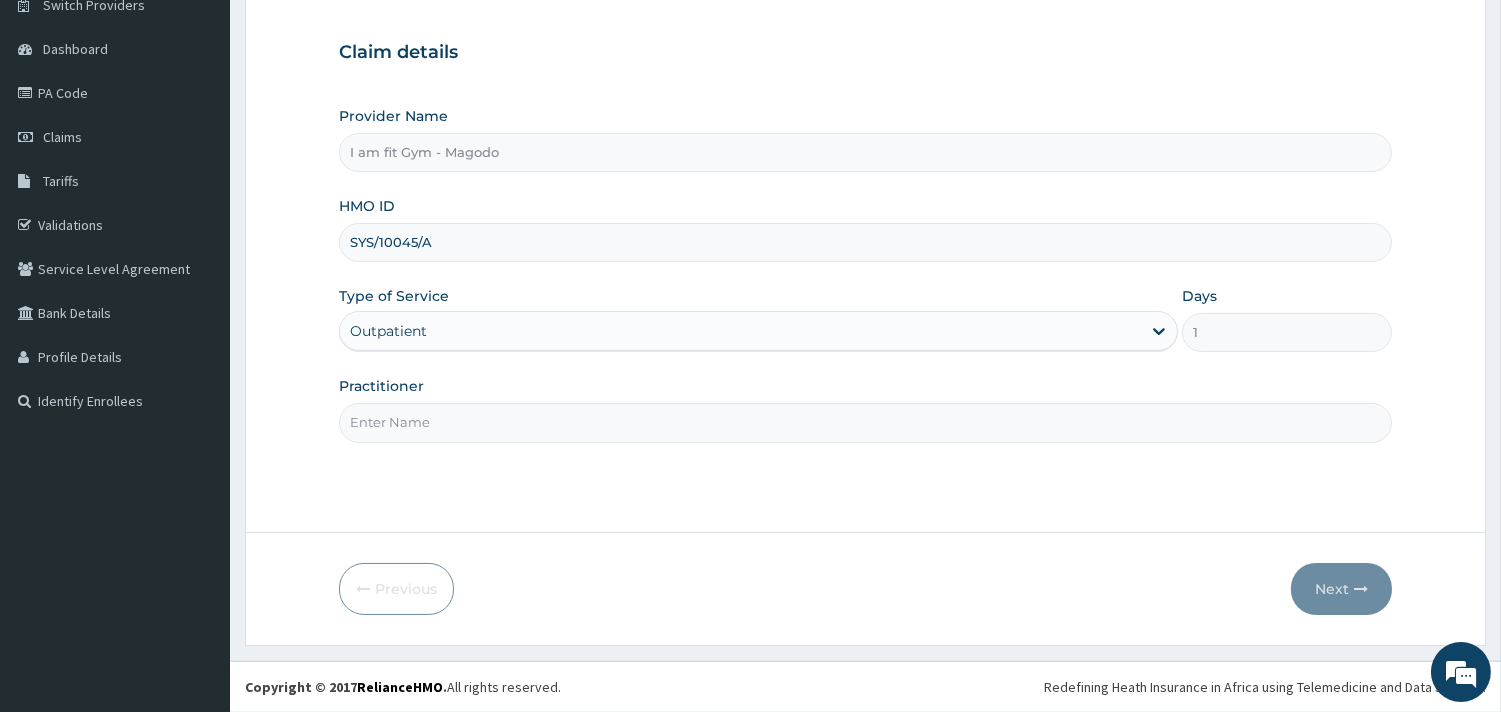 type on "SYS/10045/A" 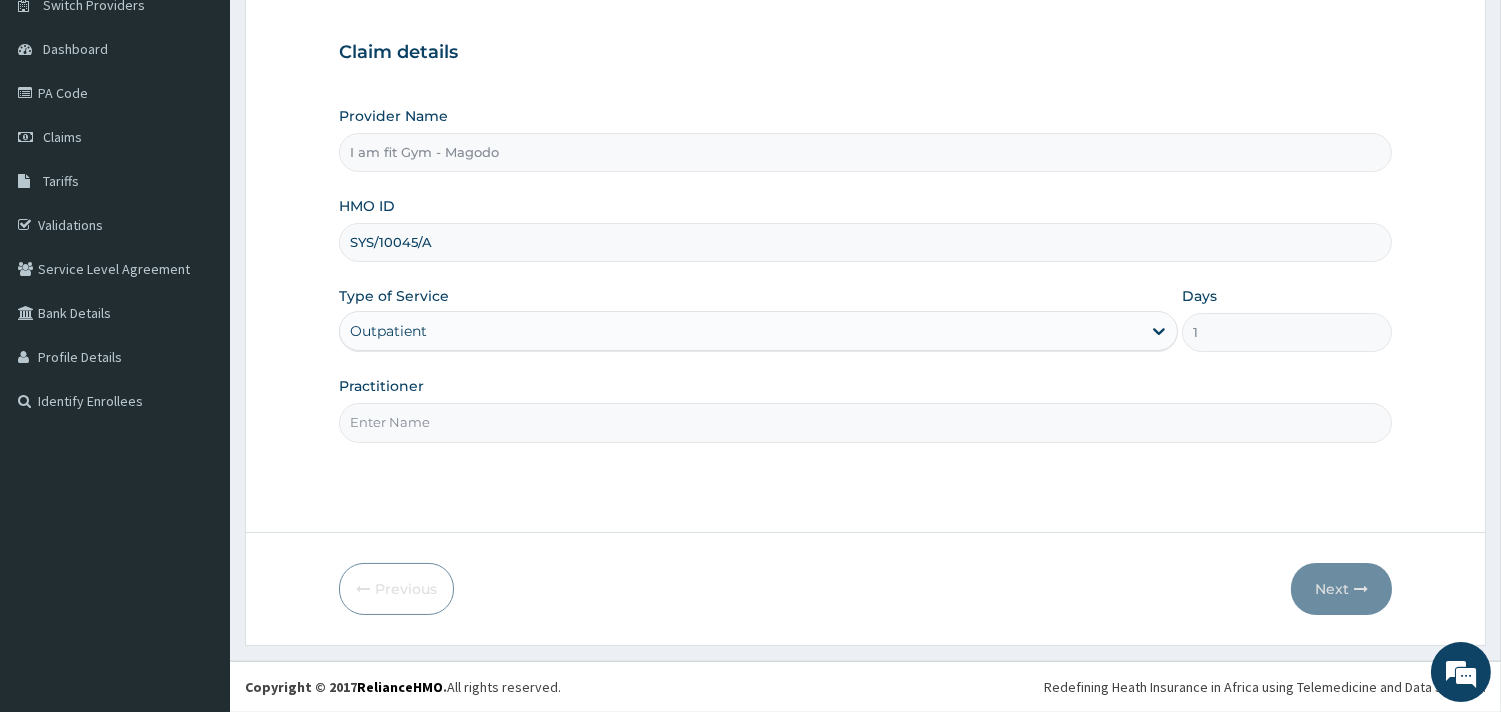 type on "RAZZIE" 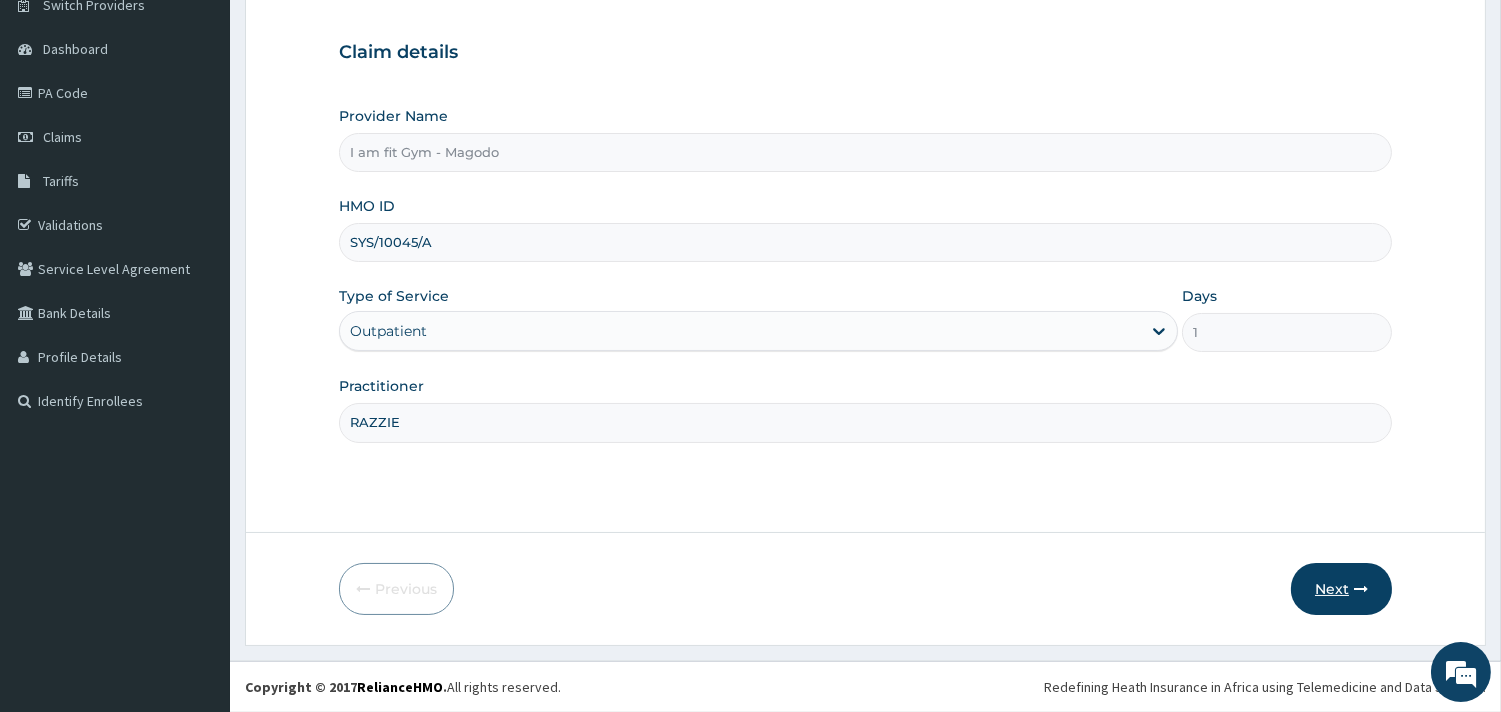 click on "Next" at bounding box center [1341, 589] 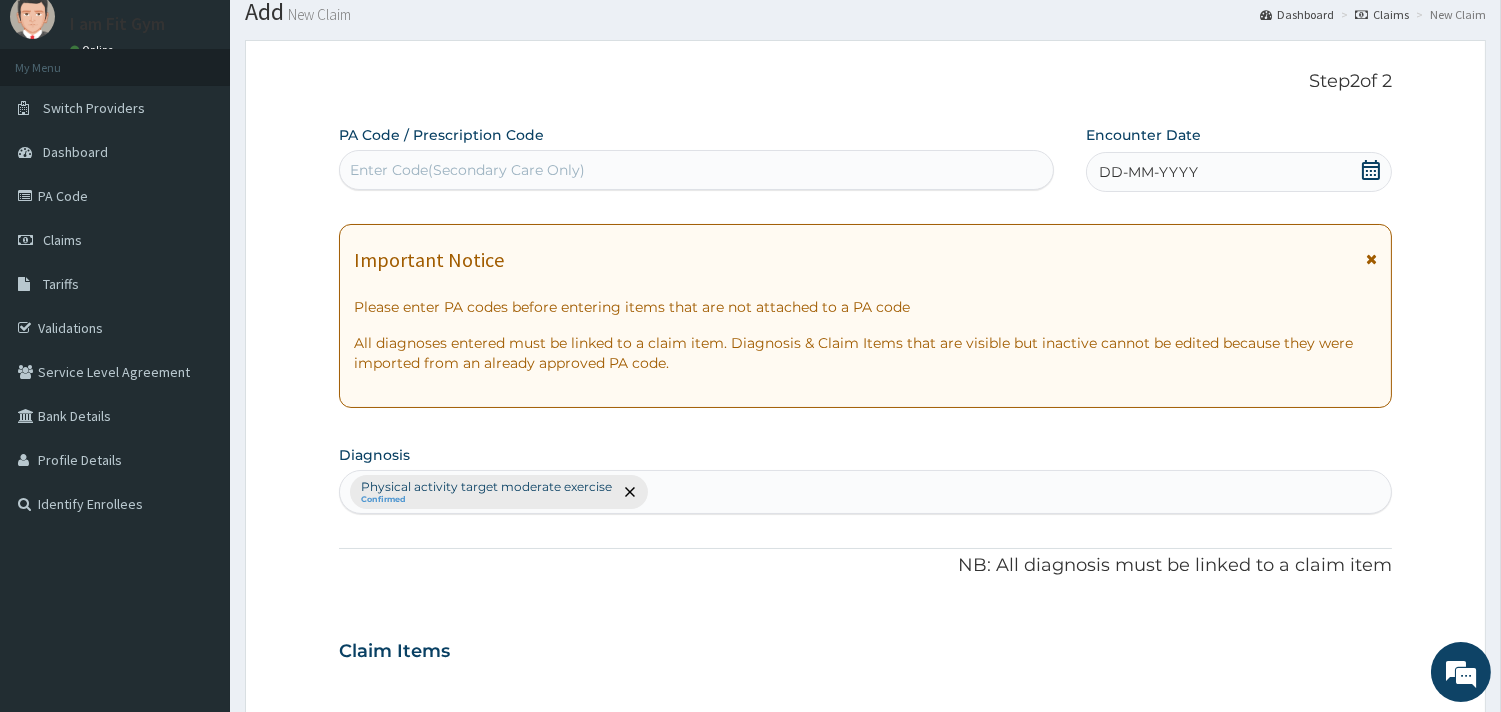 scroll, scrollTop: 0, scrollLeft: 0, axis: both 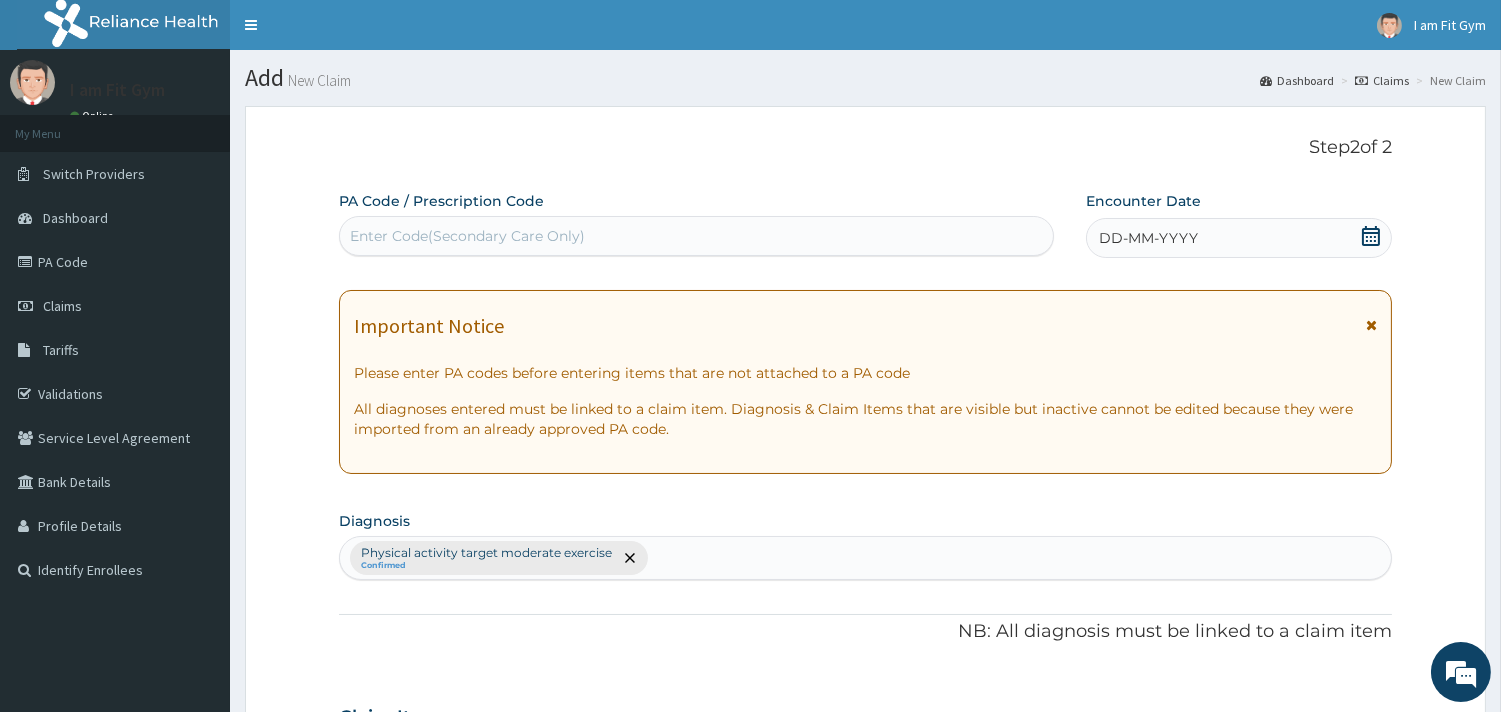 click on "Enter Code(Secondary Care Only)" at bounding box center [467, 236] 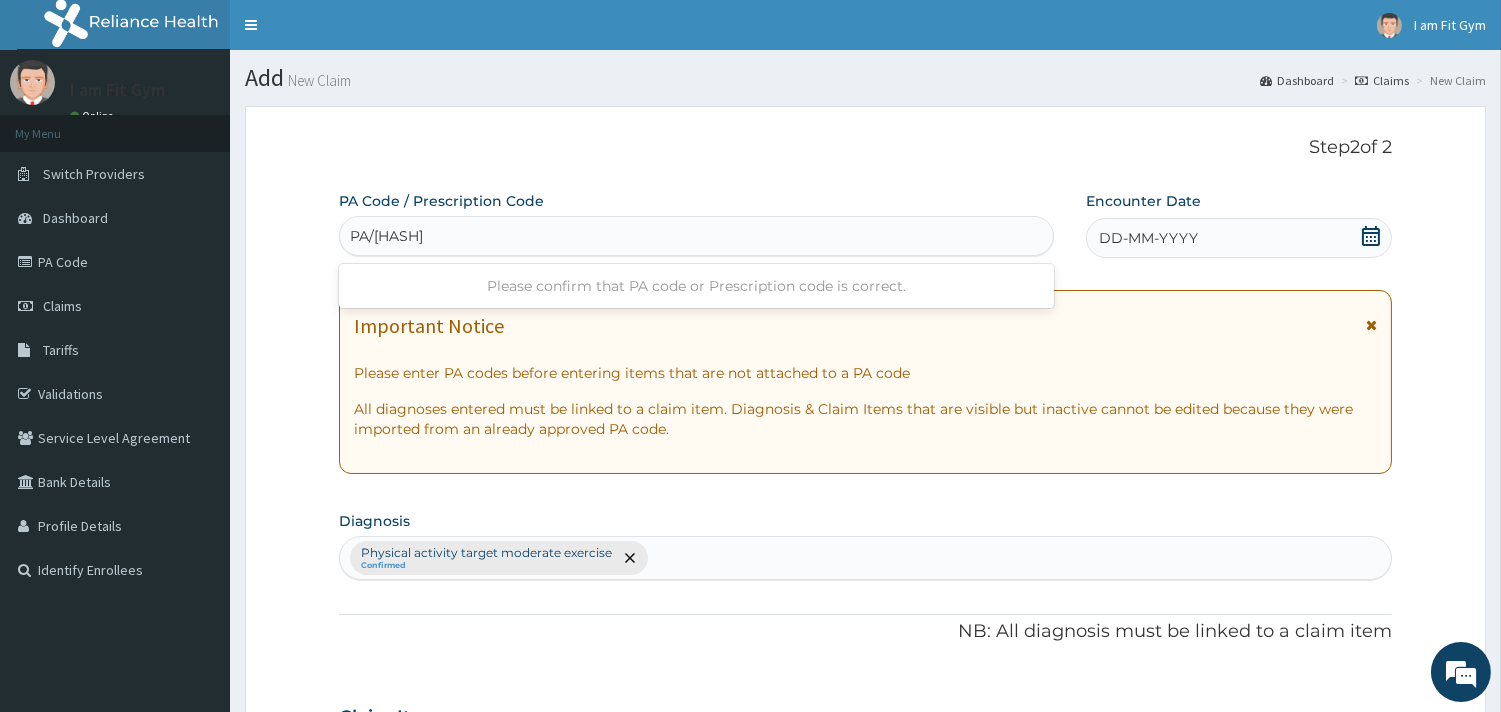 type on "PA/5FB888" 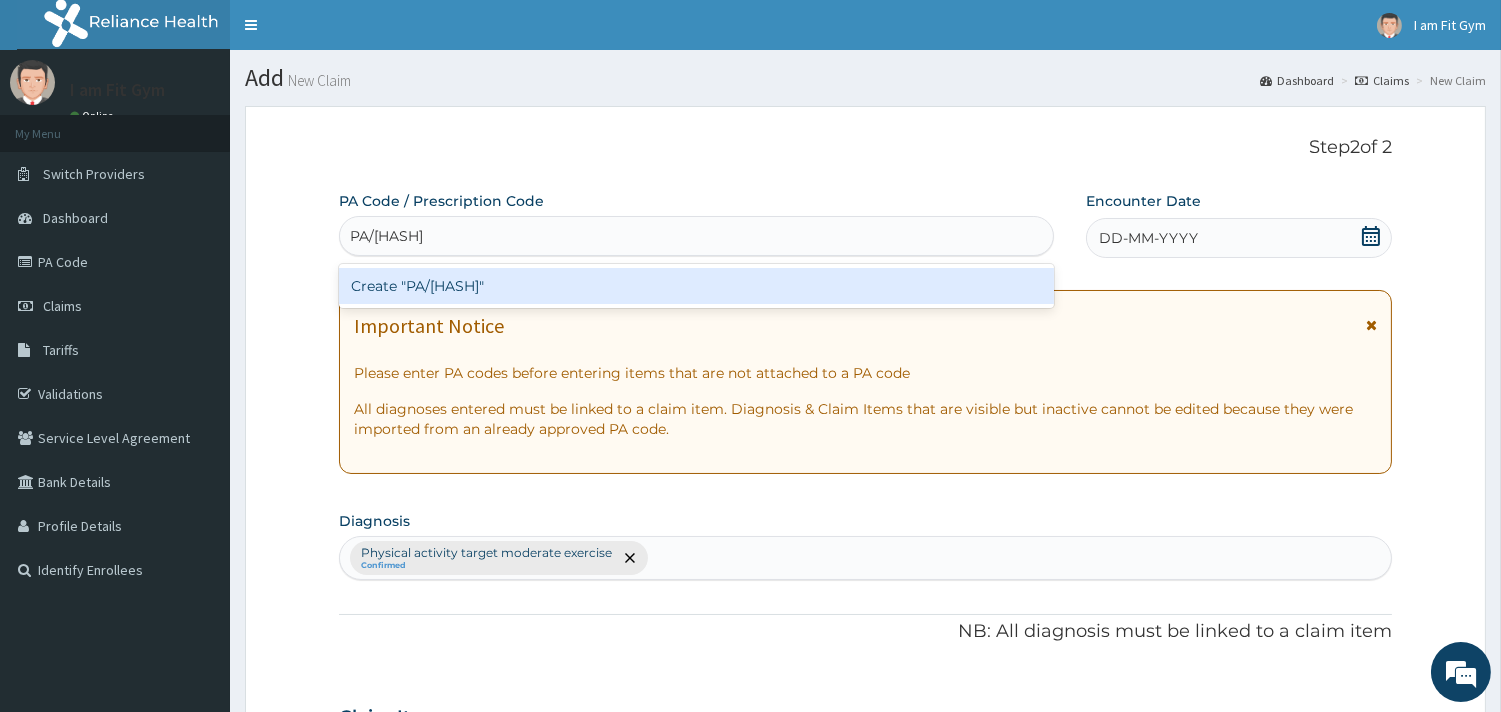click on "Create "PA/5FB888"" at bounding box center (696, 286) 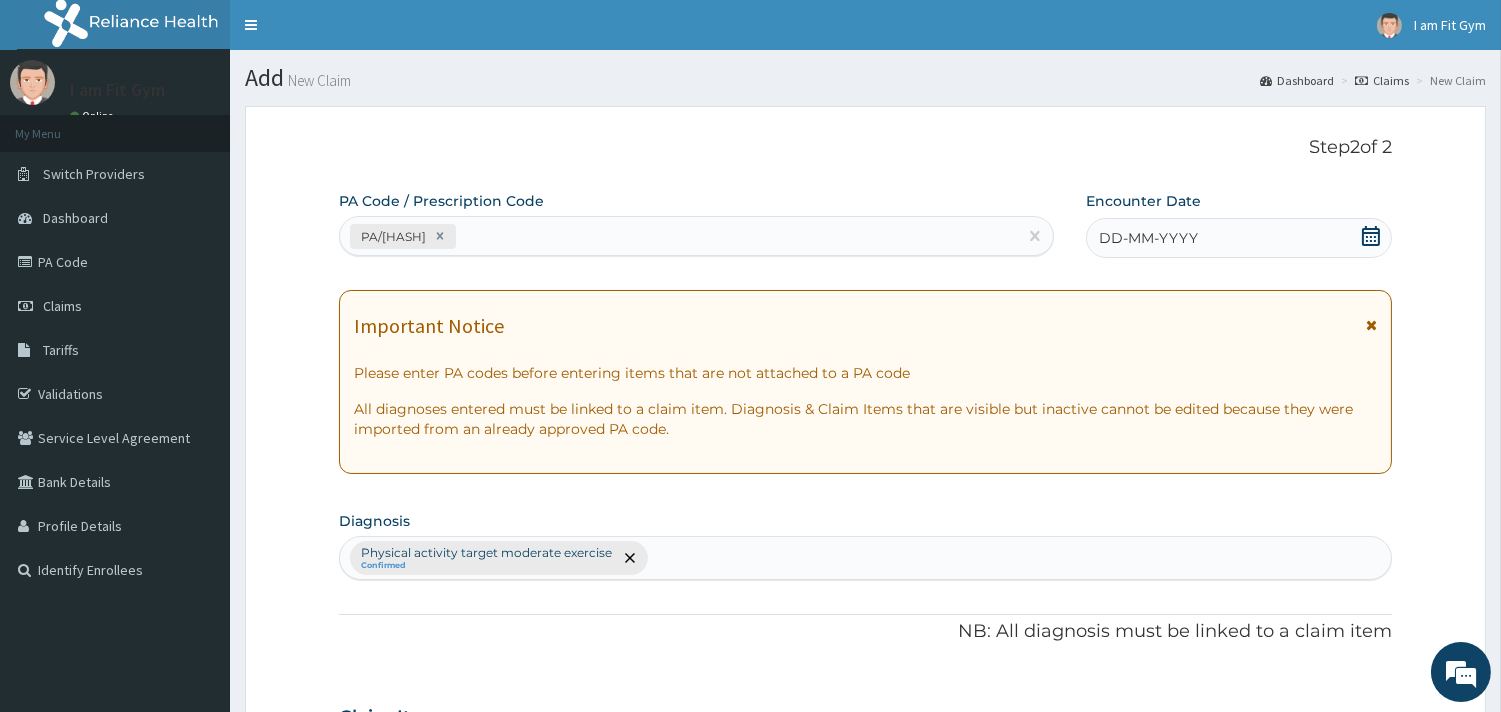 click on "DD-MM-YYYY" at bounding box center [1239, 238] 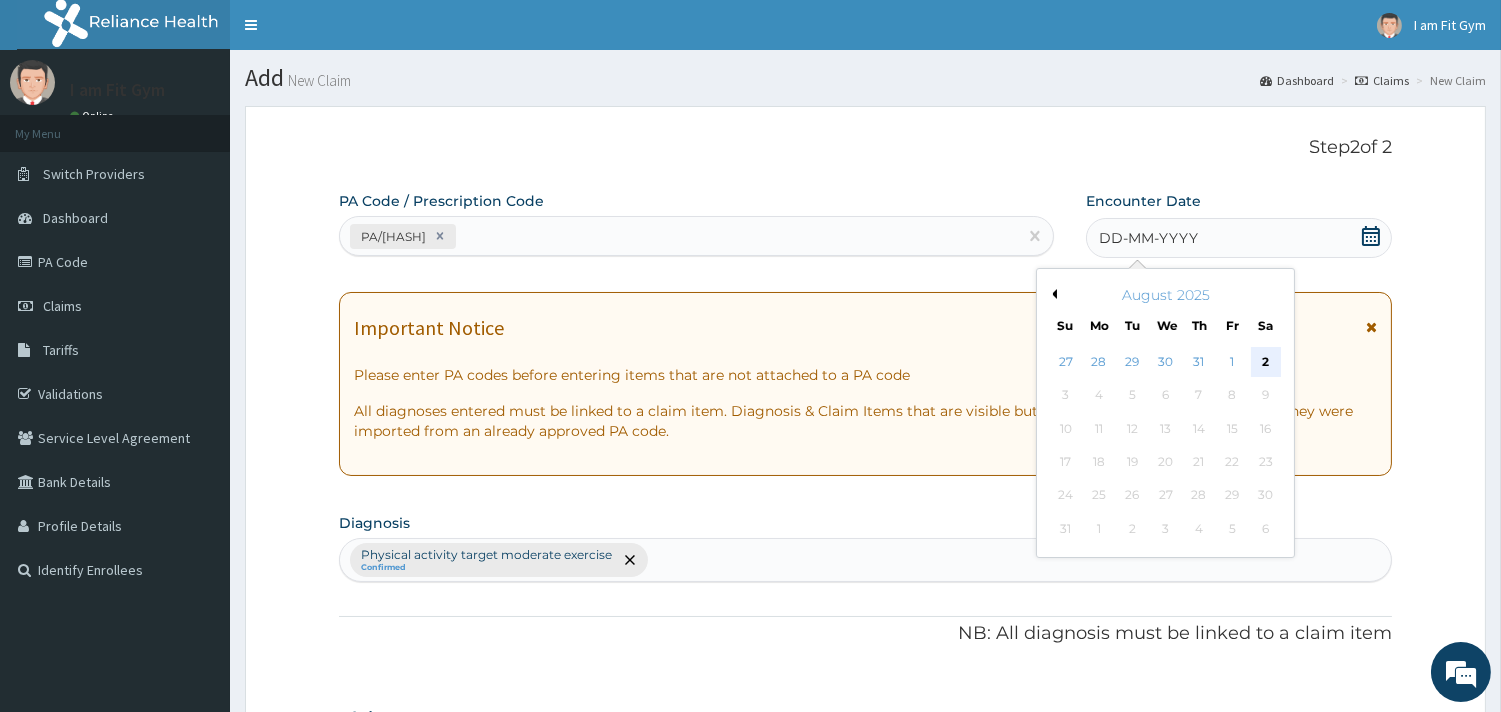 click on "2" at bounding box center (1265, 362) 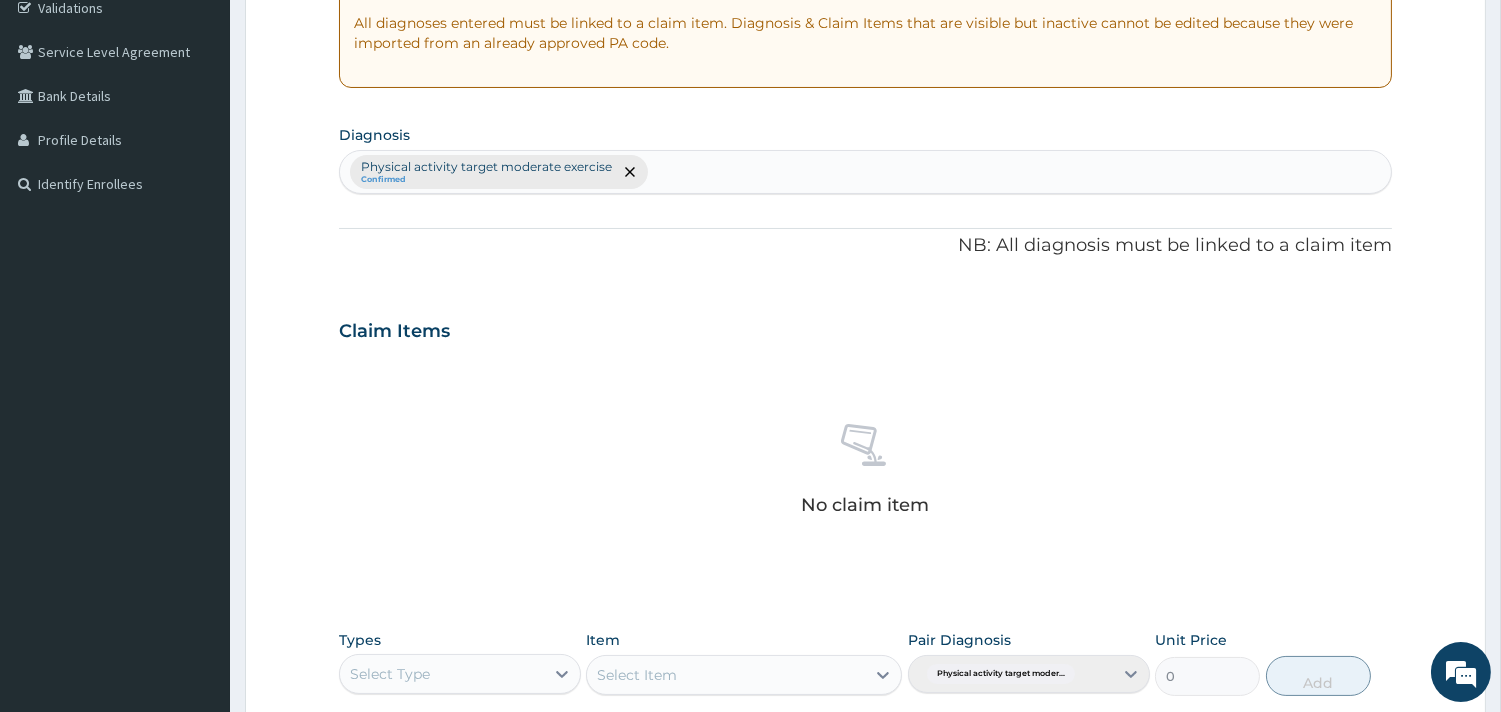 scroll, scrollTop: 730, scrollLeft: 0, axis: vertical 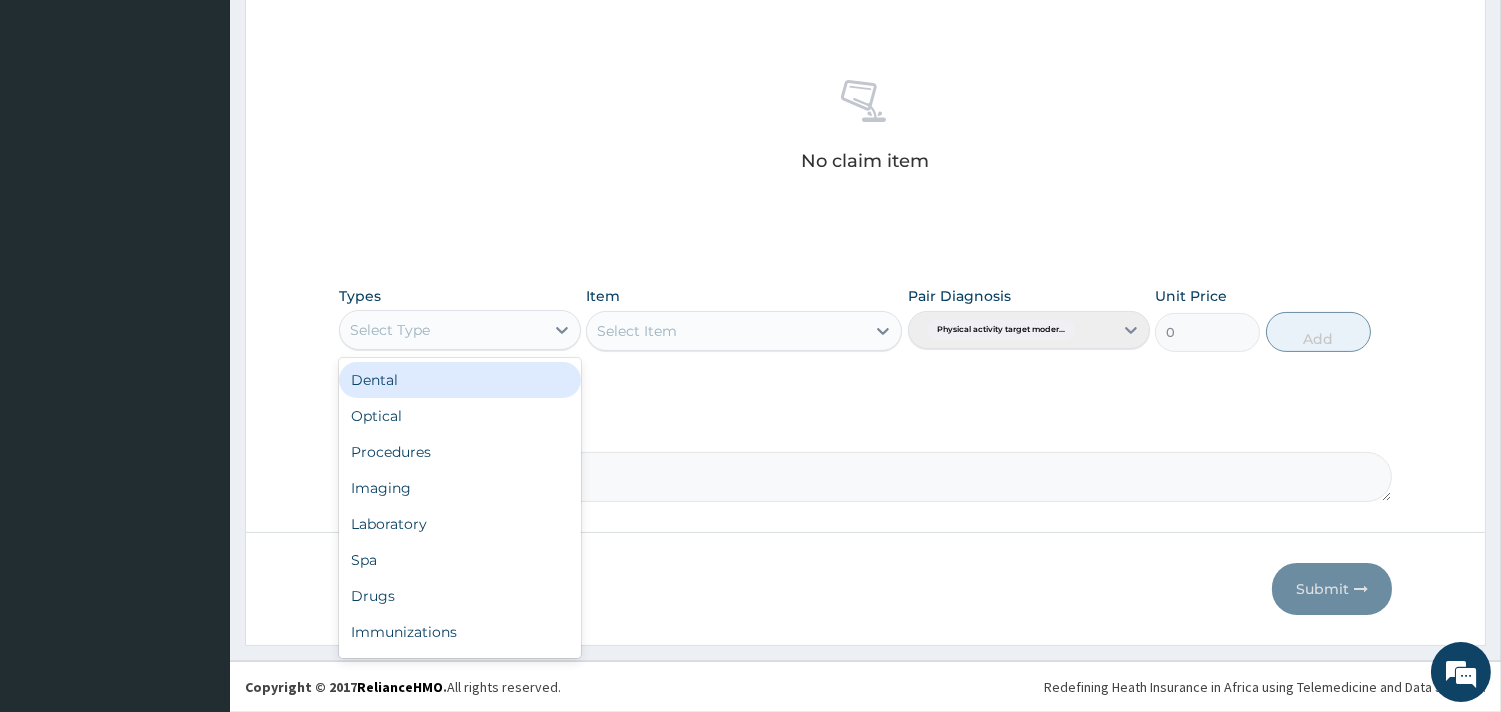click on "Select Type" at bounding box center (442, 330) 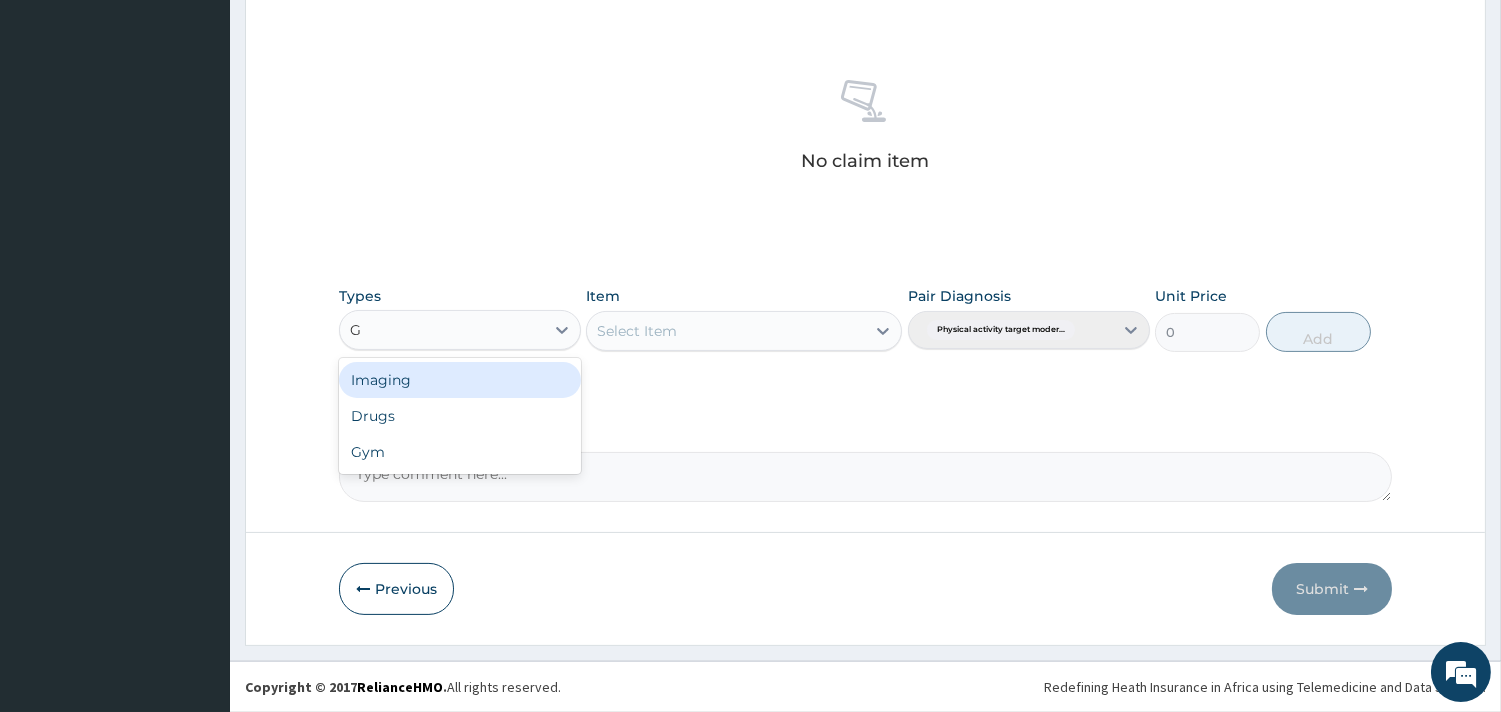 type on "GY" 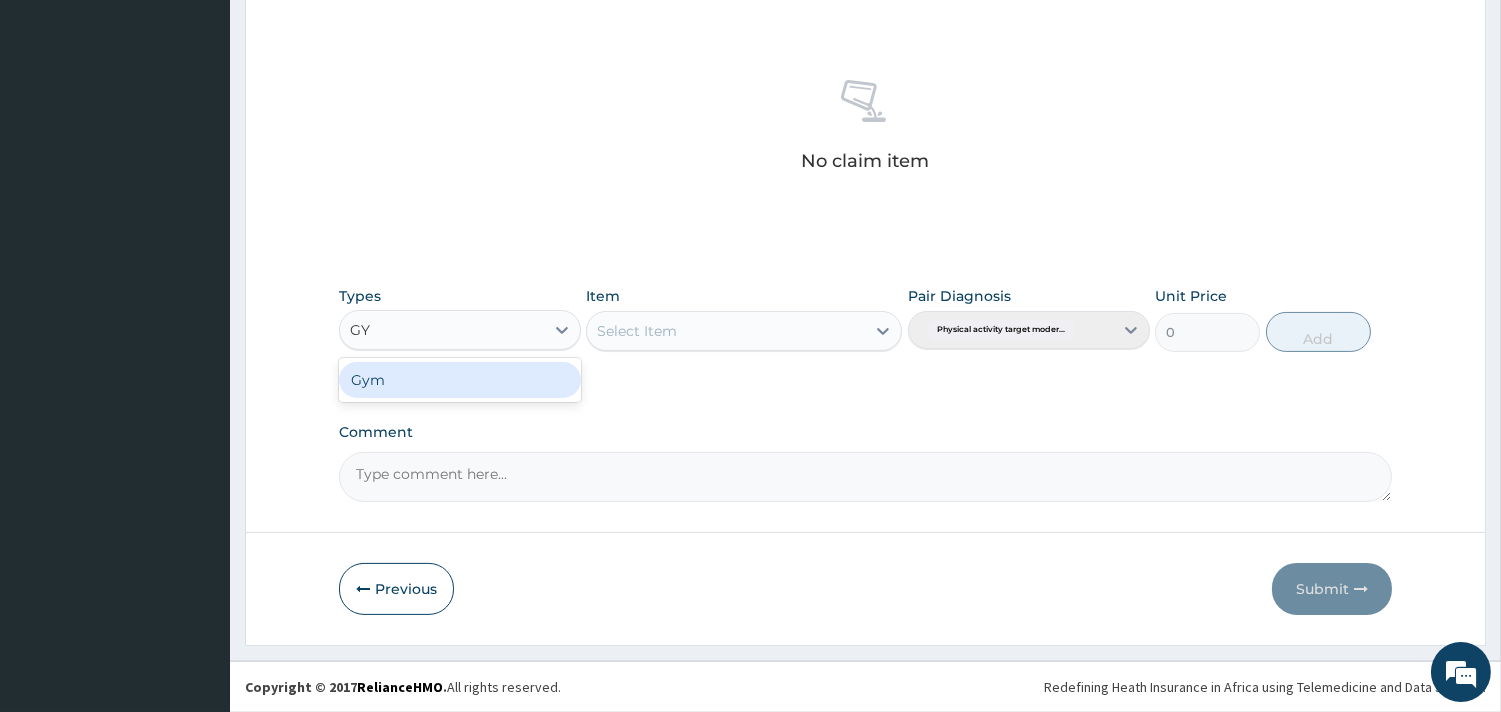 click on "Gym" at bounding box center (460, 380) 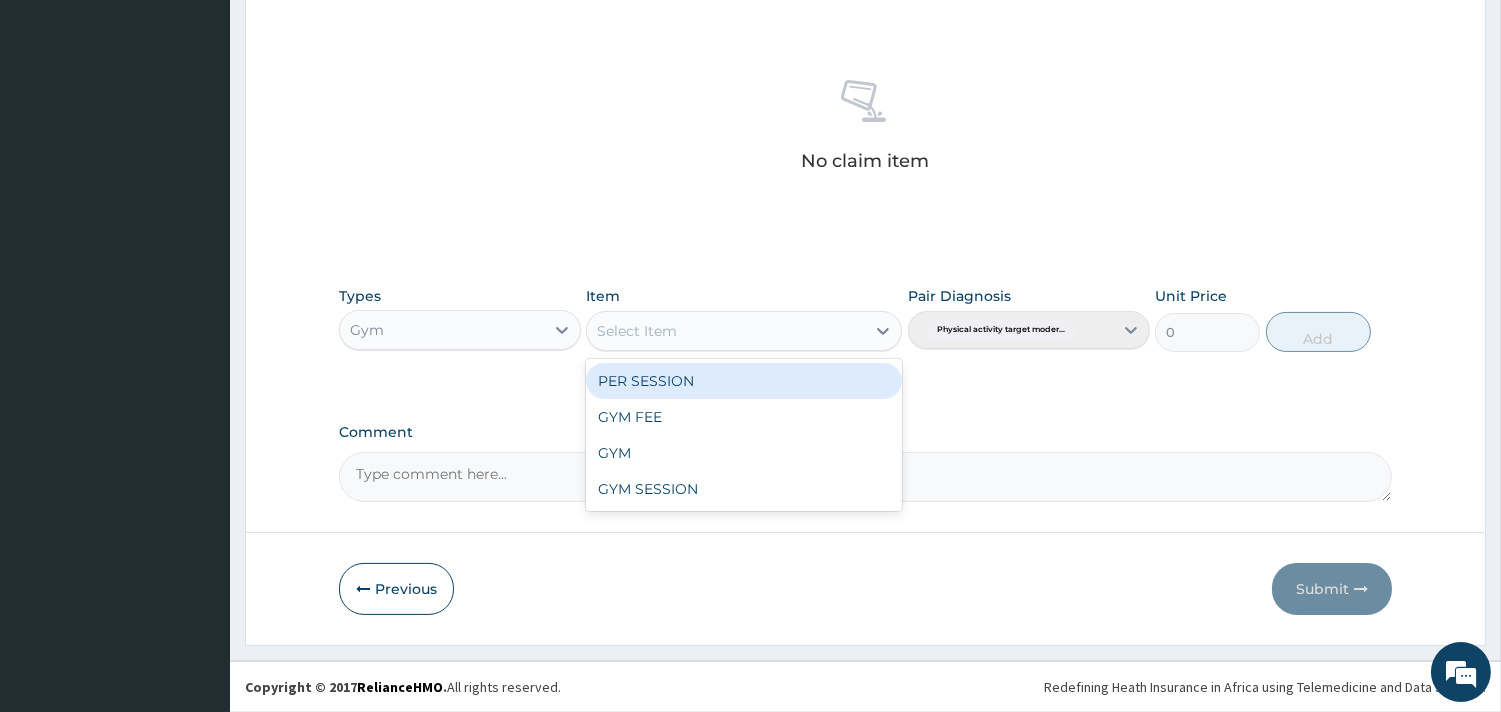 click on "Select Item" at bounding box center (637, 331) 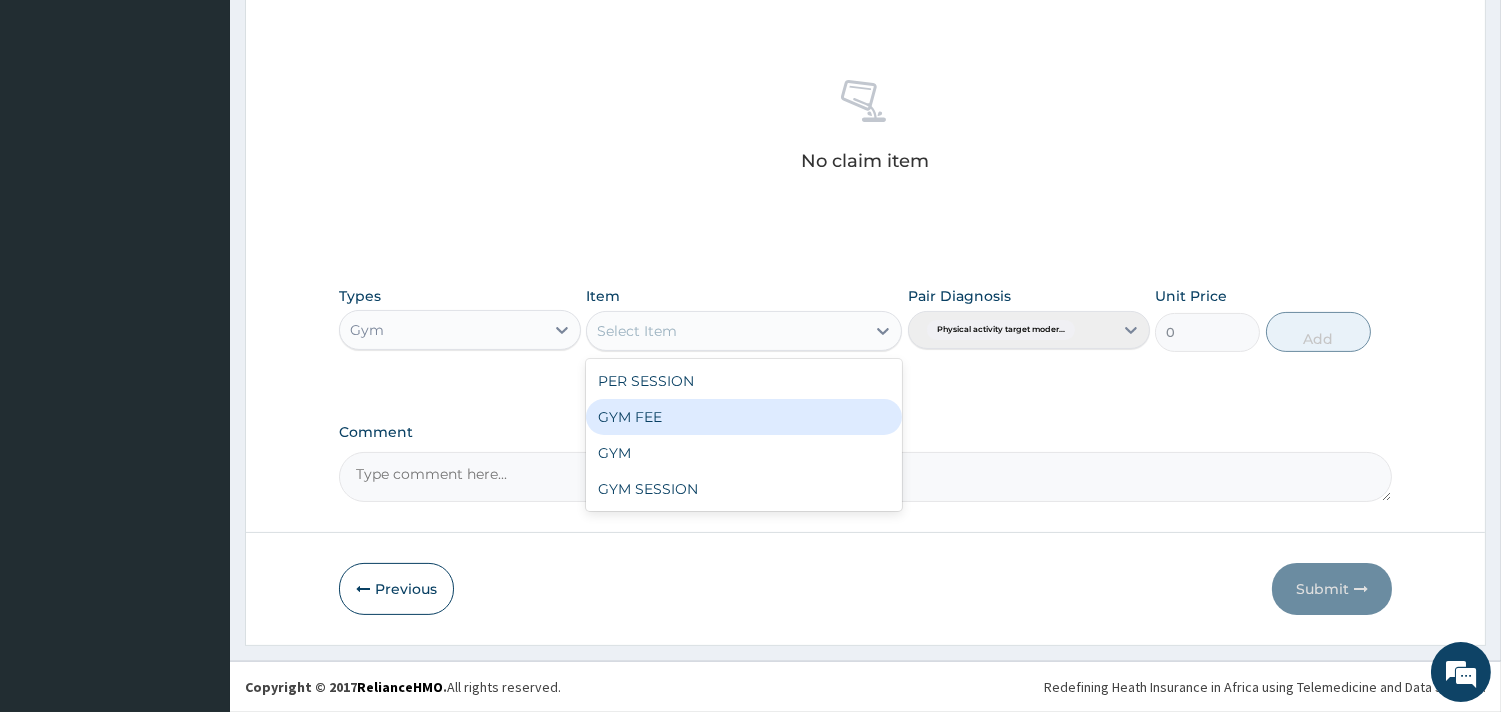 click on "GYM FEE" at bounding box center (744, 417) 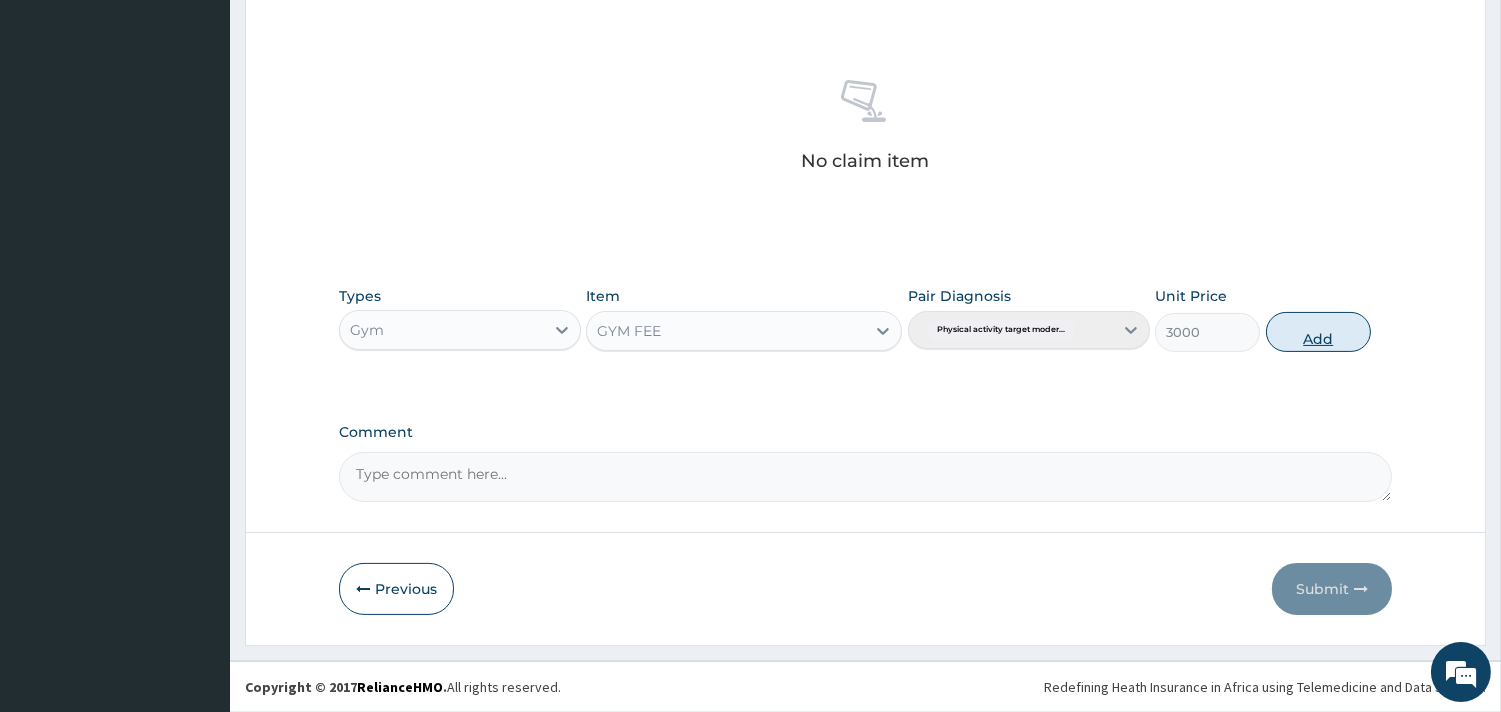 click on "Add" at bounding box center (1318, 332) 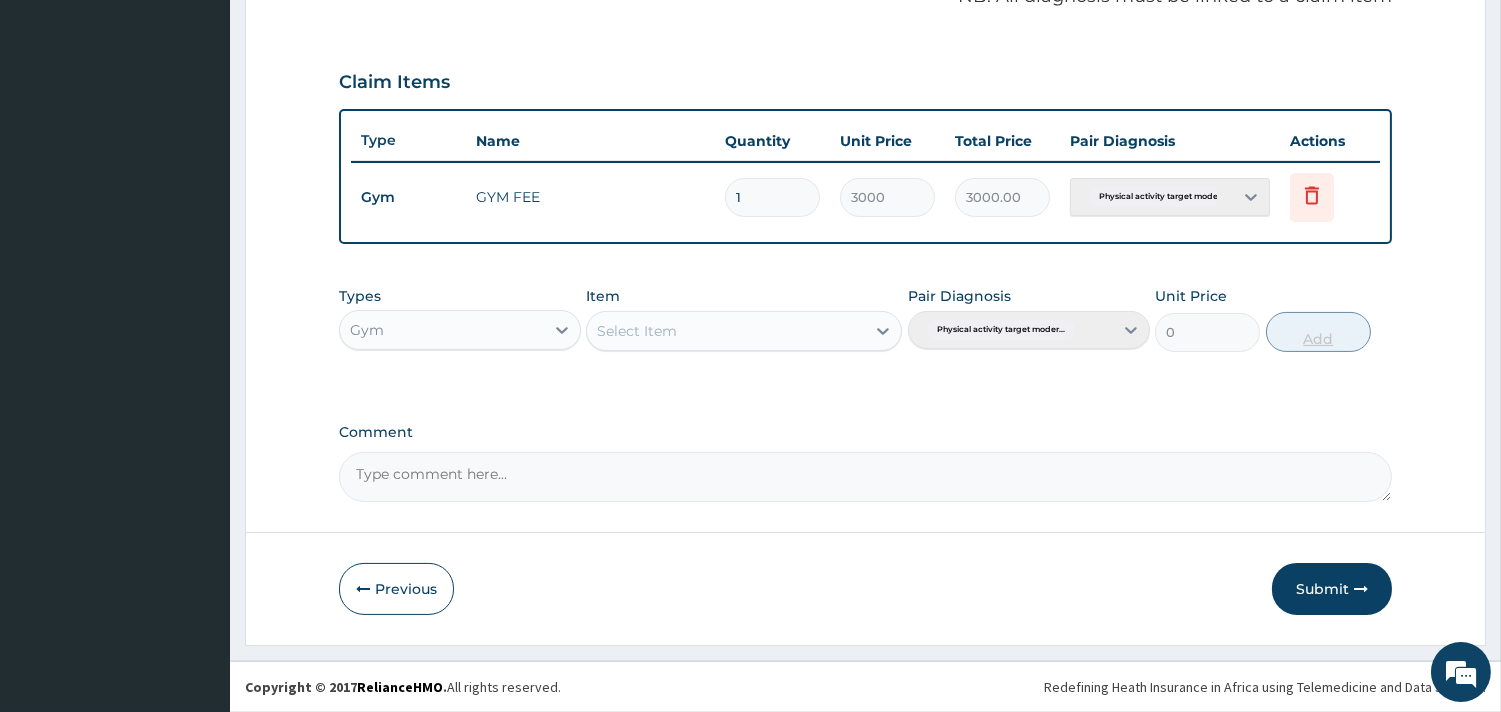 scroll, scrollTop: 633, scrollLeft: 0, axis: vertical 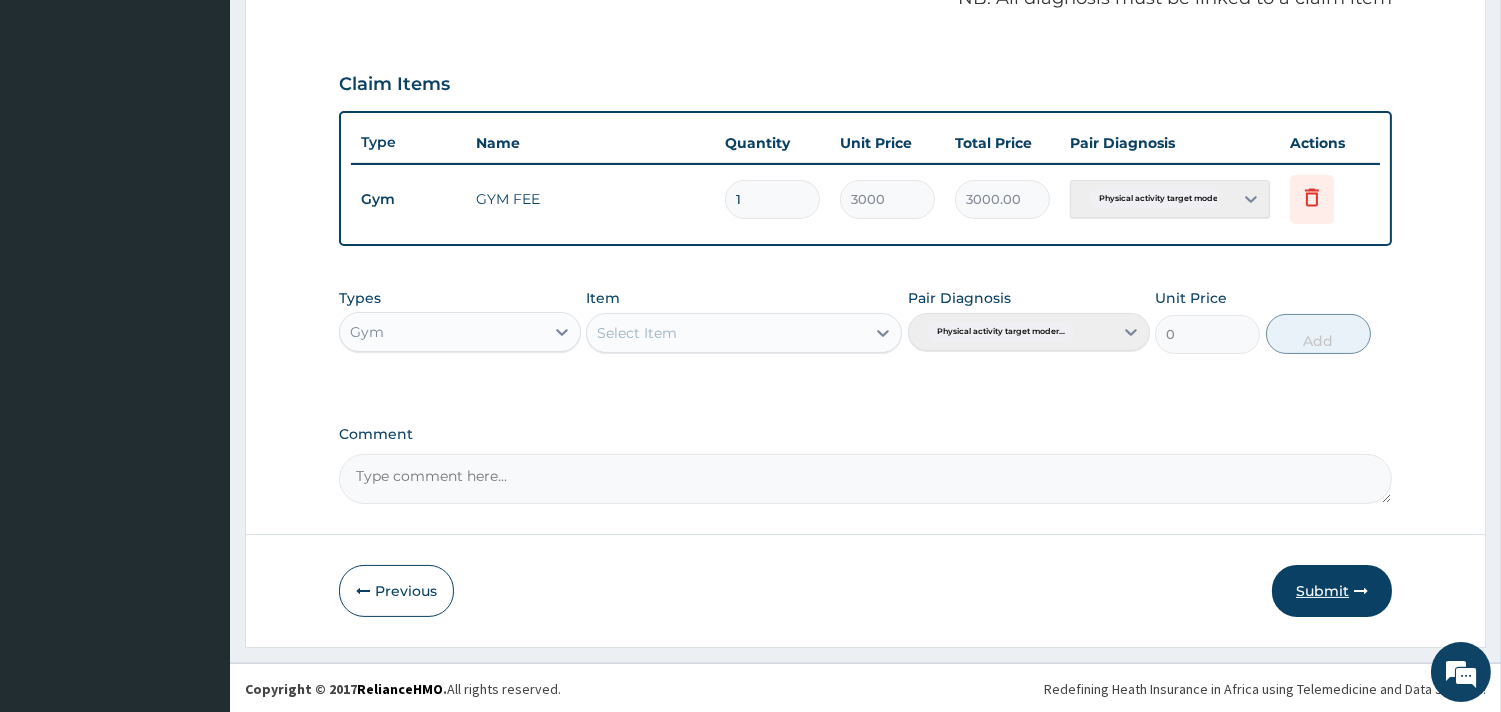 click on "Submit" at bounding box center [1332, 591] 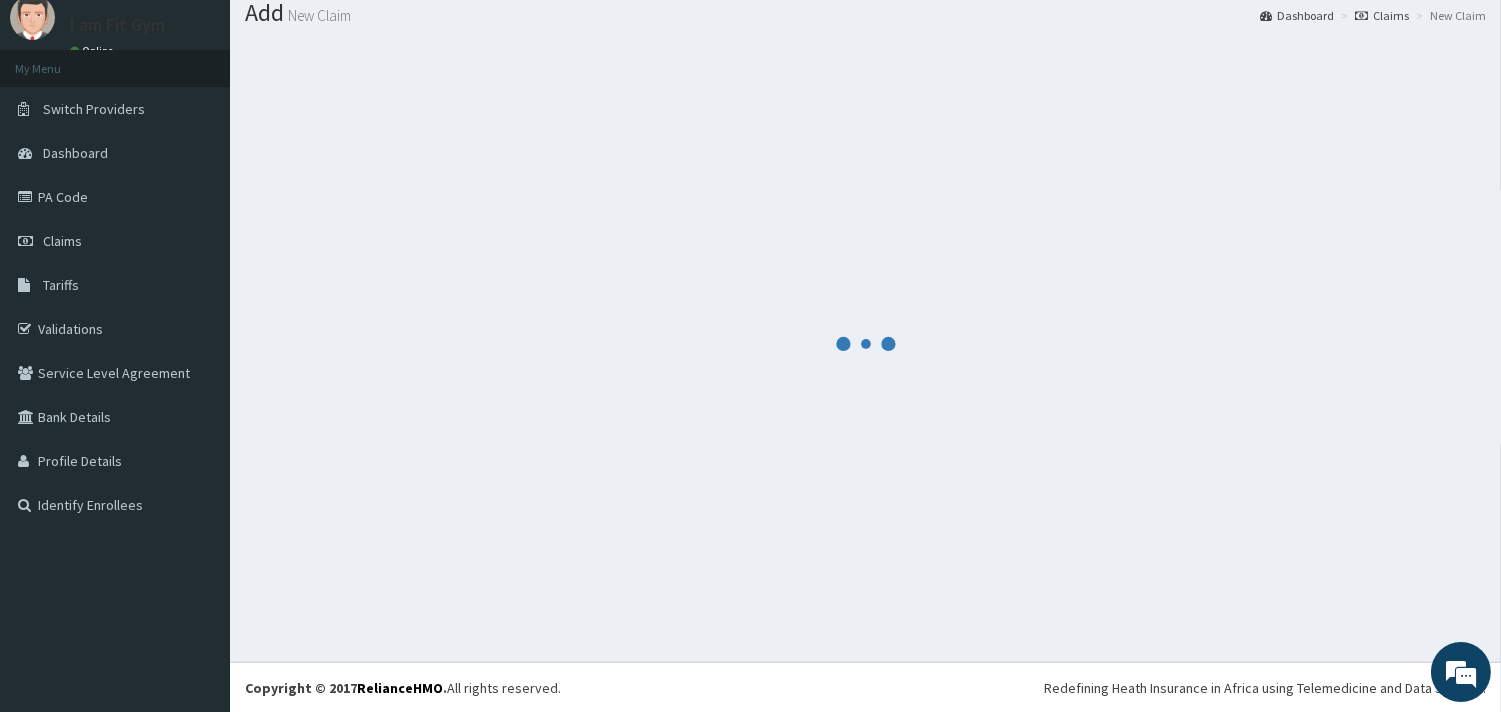 scroll, scrollTop: 633, scrollLeft: 0, axis: vertical 